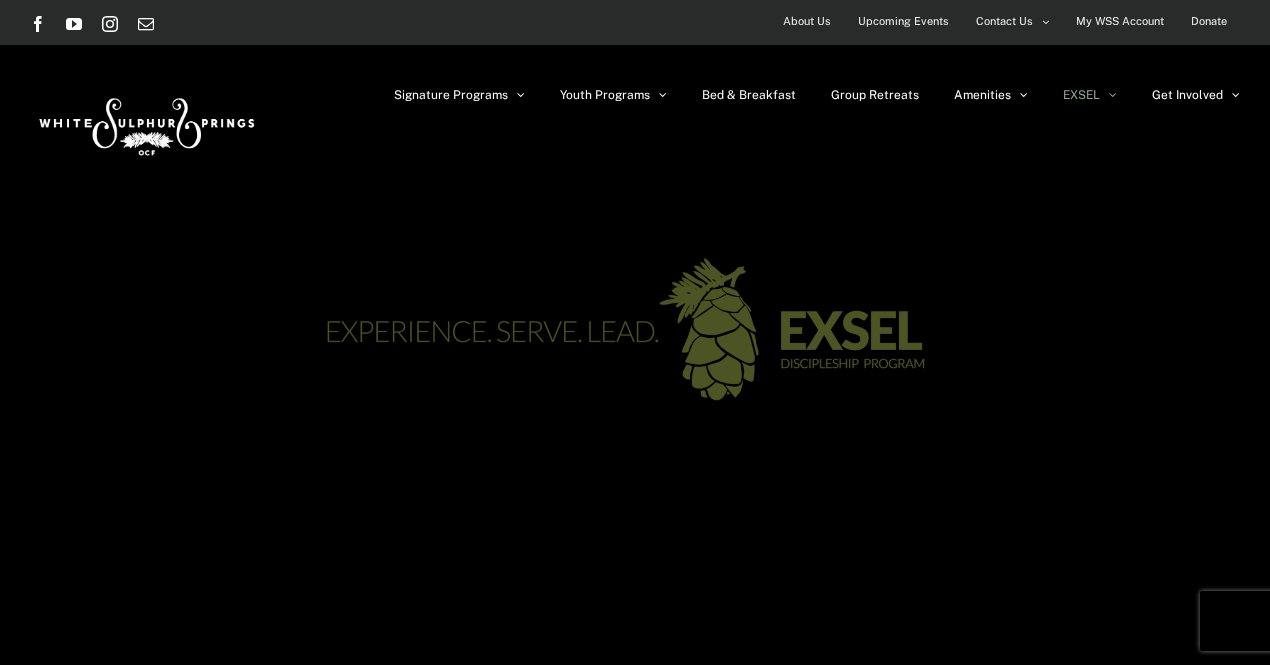 scroll, scrollTop: 0, scrollLeft: 0, axis: both 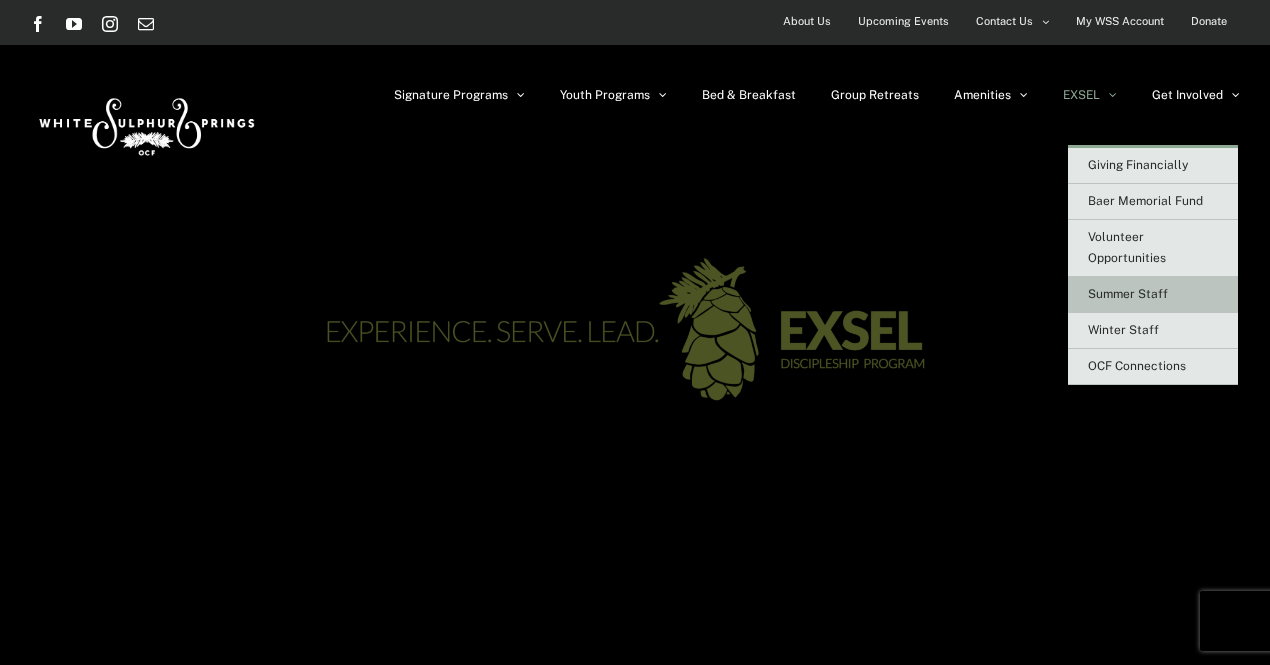 click on "Summer Staff" at bounding box center [1128, 294] 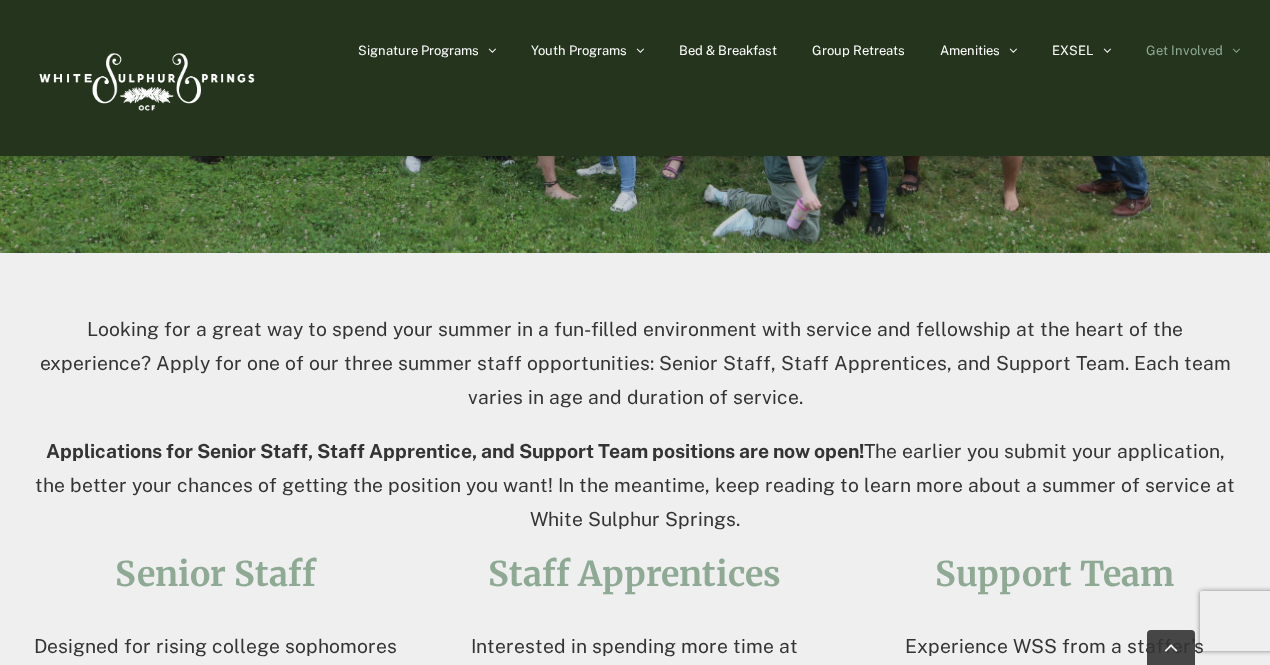 scroll, scrollTop: 0, scrollLeft: 0, axis: both 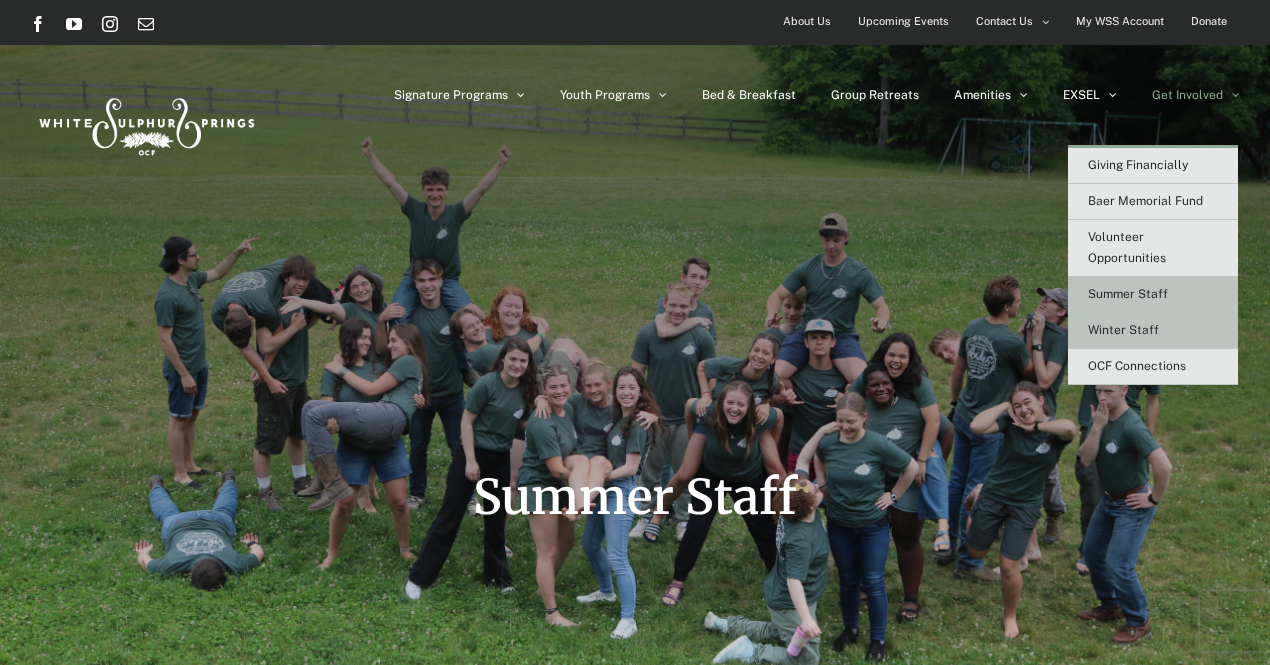click on "Winter Staff" at bounding box center [1153, 331] 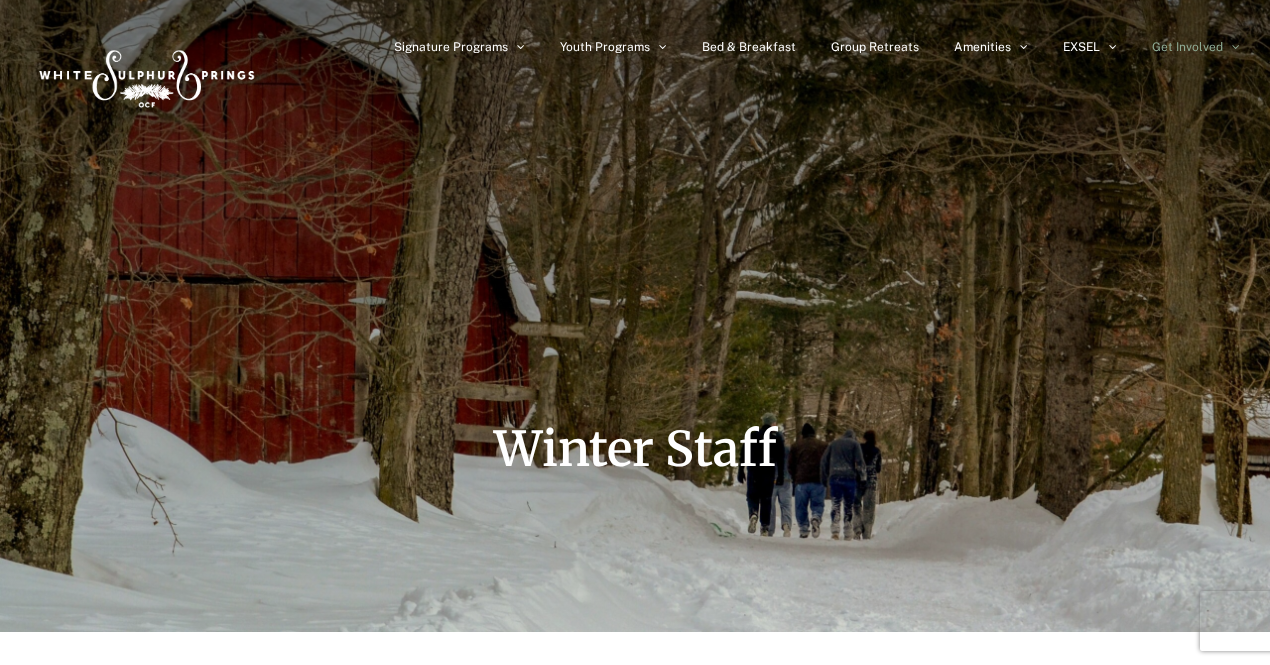 scroll, scrollTop: 1, scrollLeft: 0, axis: vertical 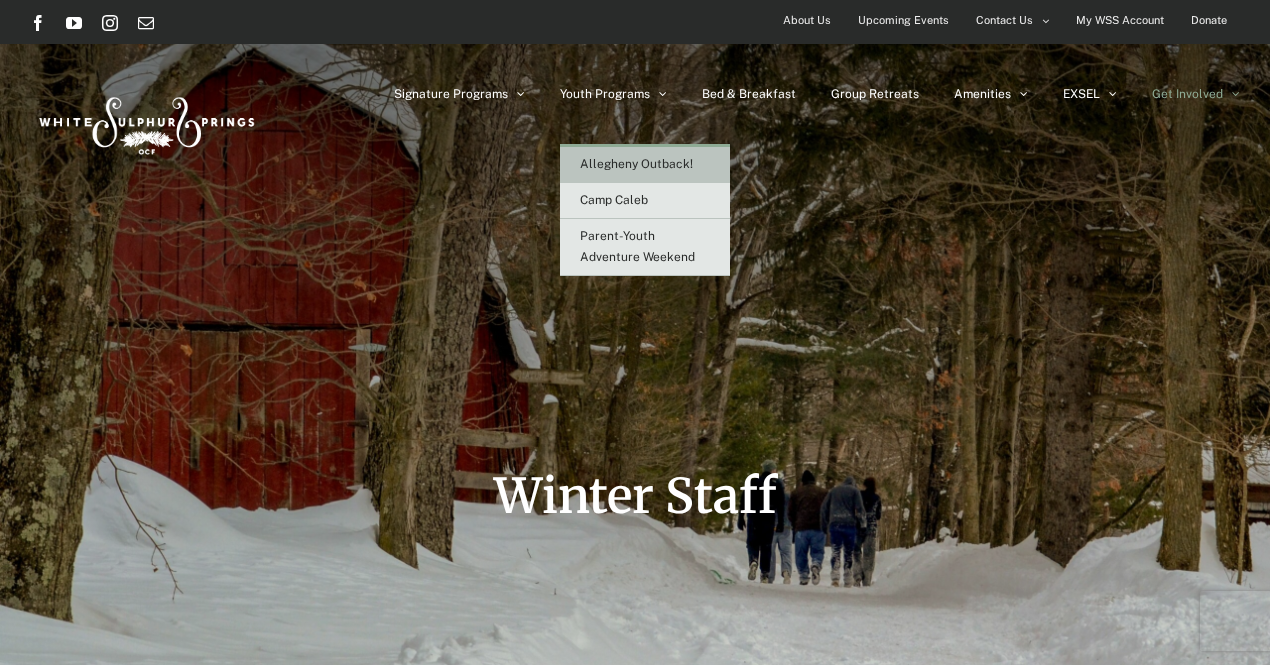 click on "Allegheny Outback!" at bounding box center (645, 165) 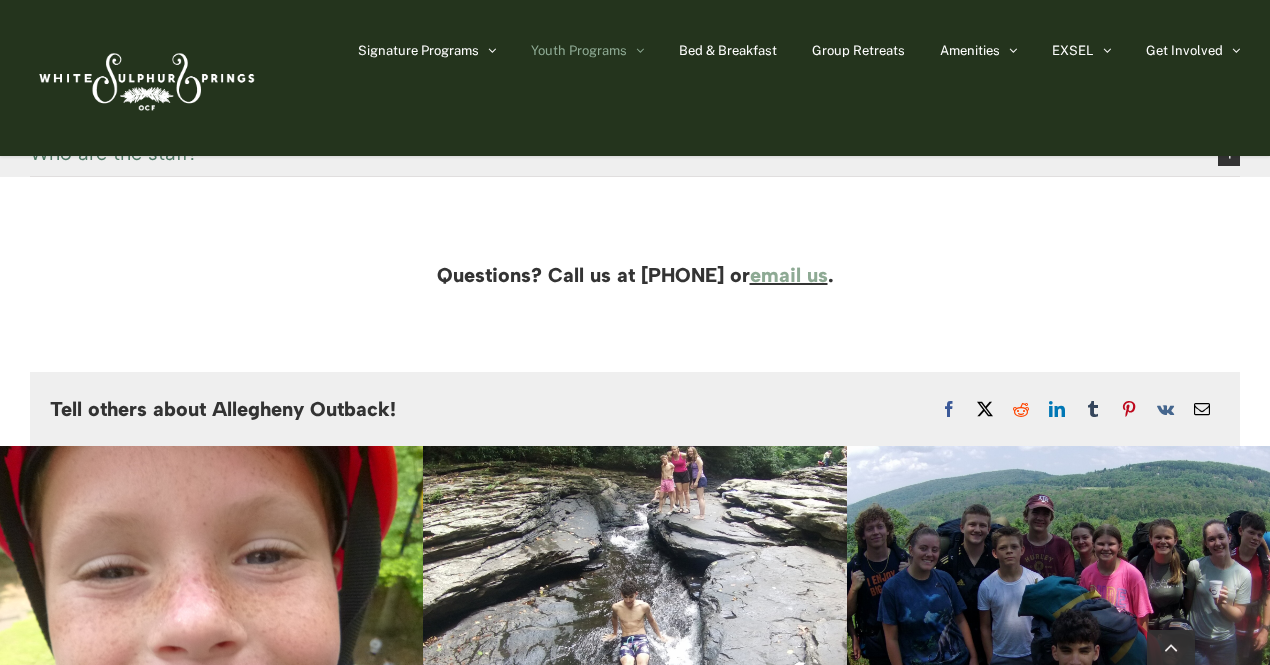 scroll, scrollTop: 4884, scrollLeft: 0, axis: vertical 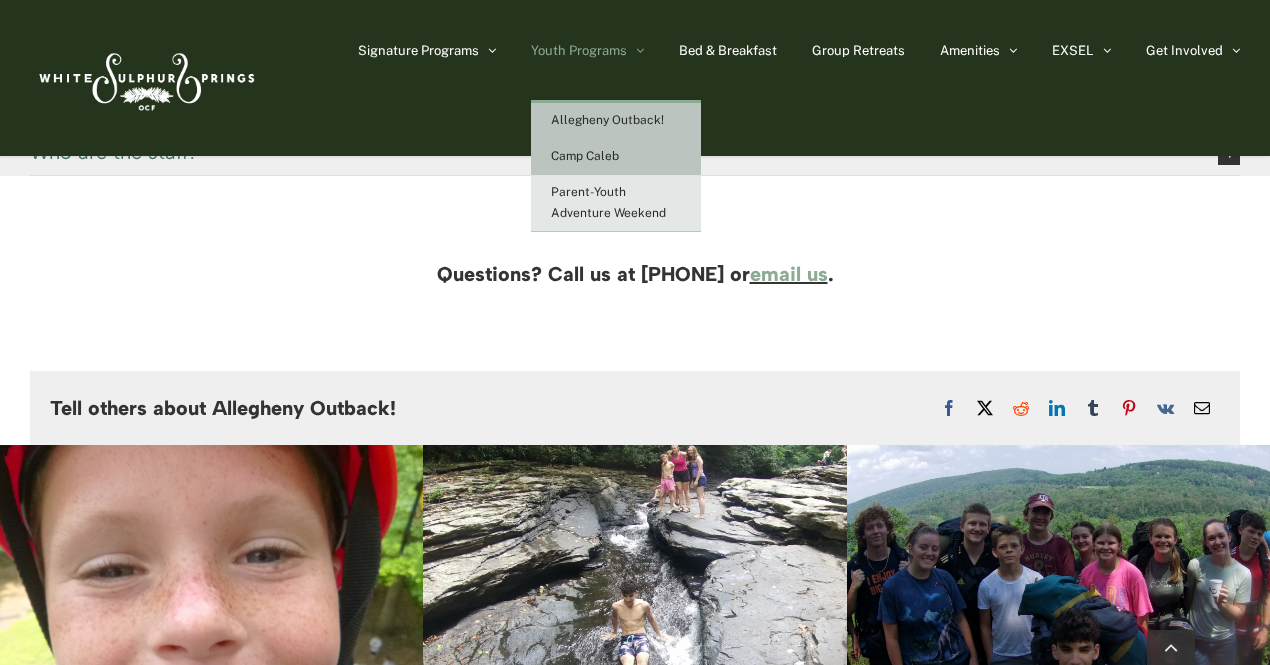 click on "Camp Caleb" at bounding box center [616, 157] 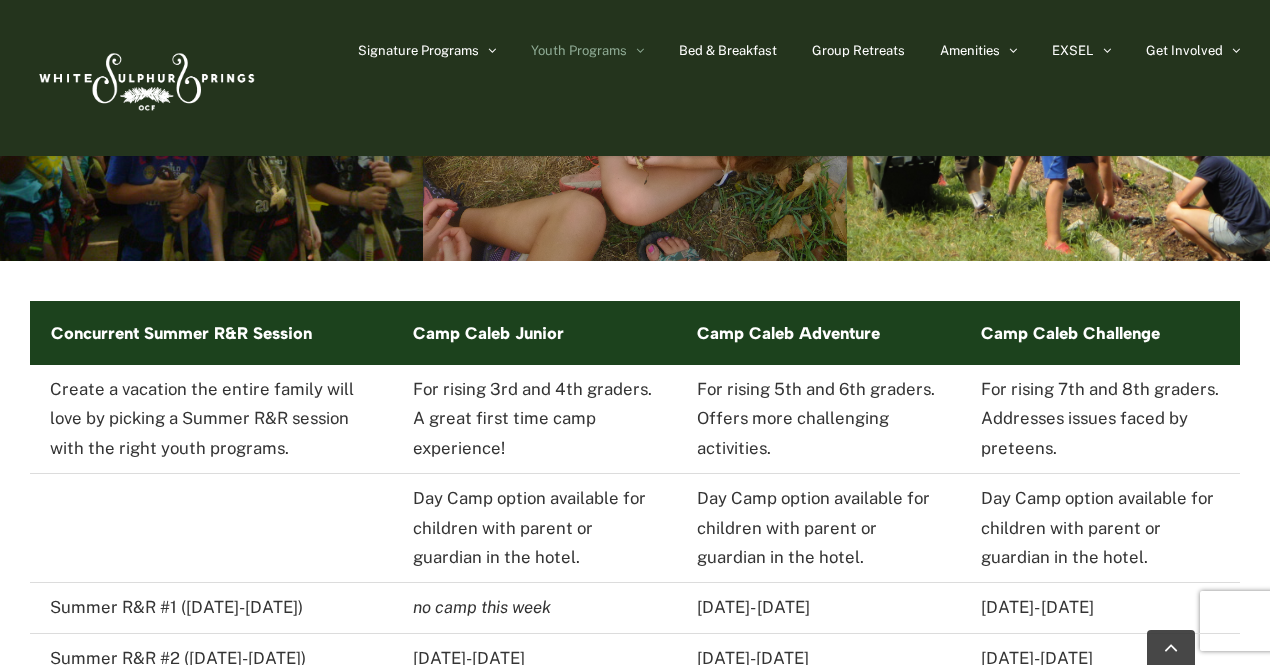scroll, scrollTop: 3046, scrollLeft: 0, axis: vertical 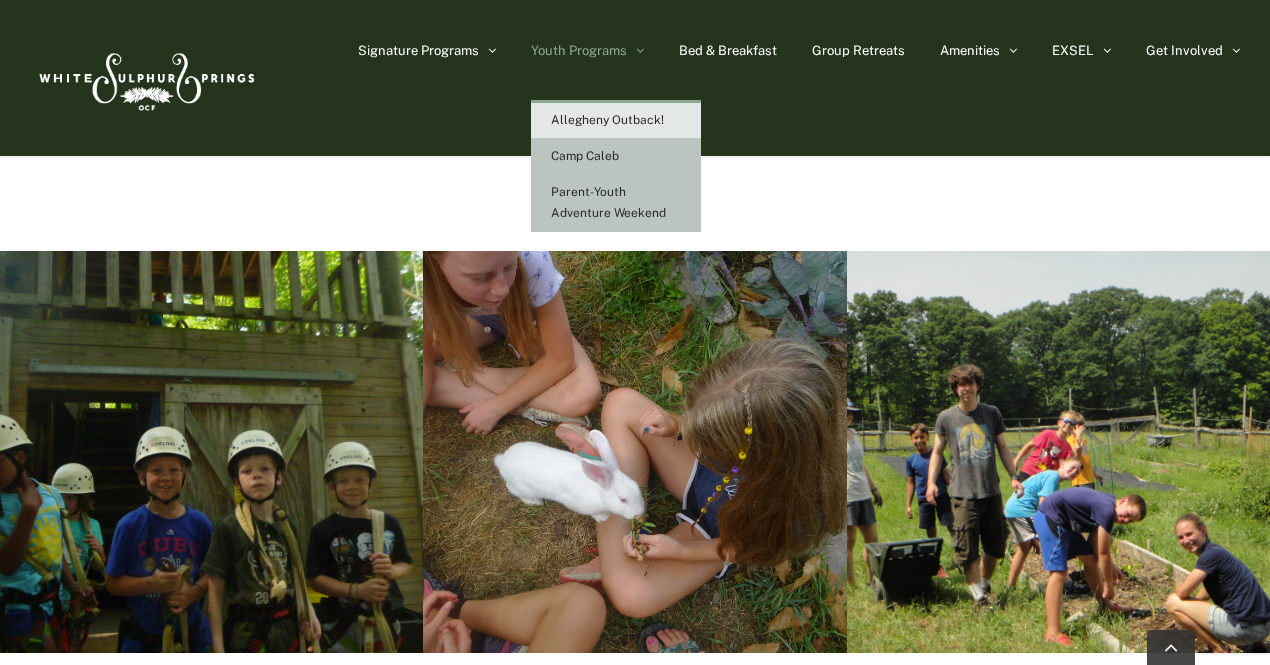 click on "Parent-Youth Adventure Weekend" at bounding box center [616, 203] 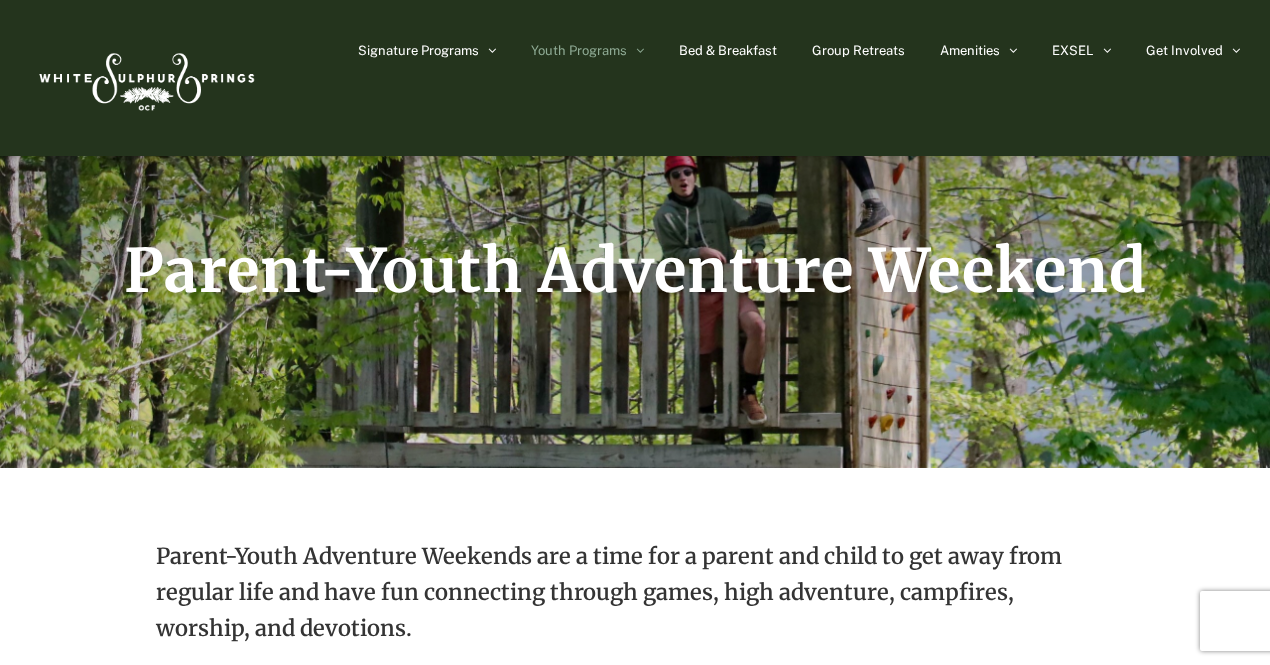 scroll, scrollTop: 0, scrollLeft: 0, axis: both 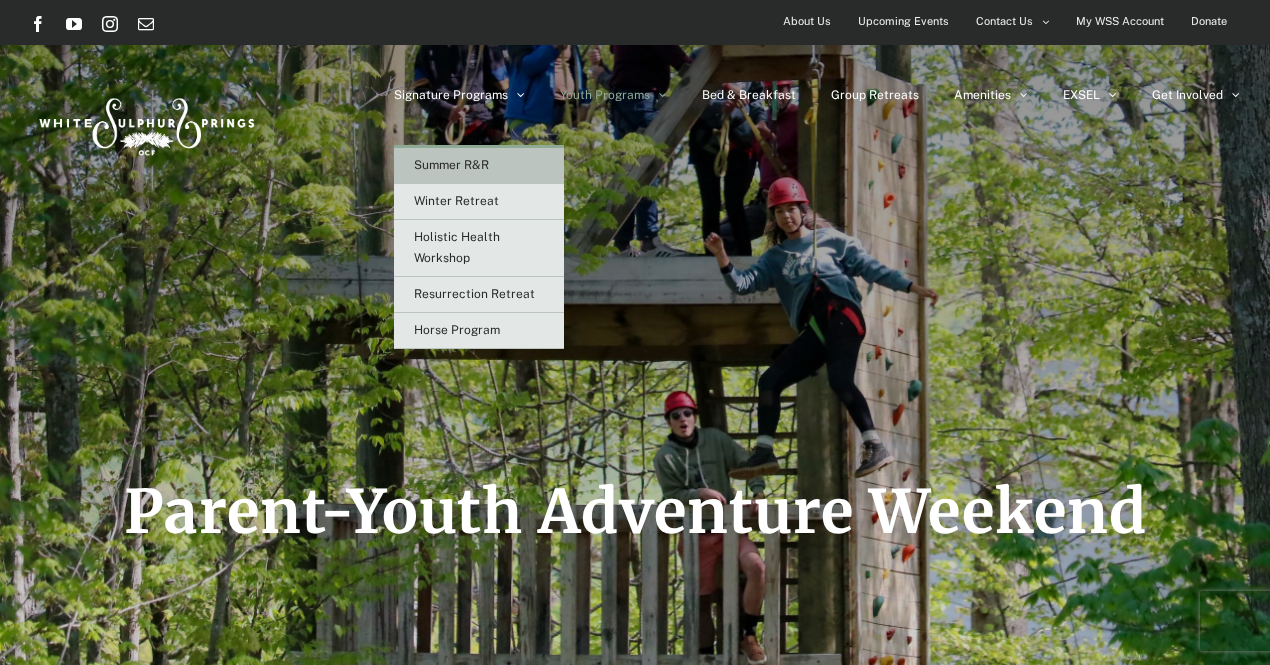 click on "Summer R&R" at bounding box center (451, 165) 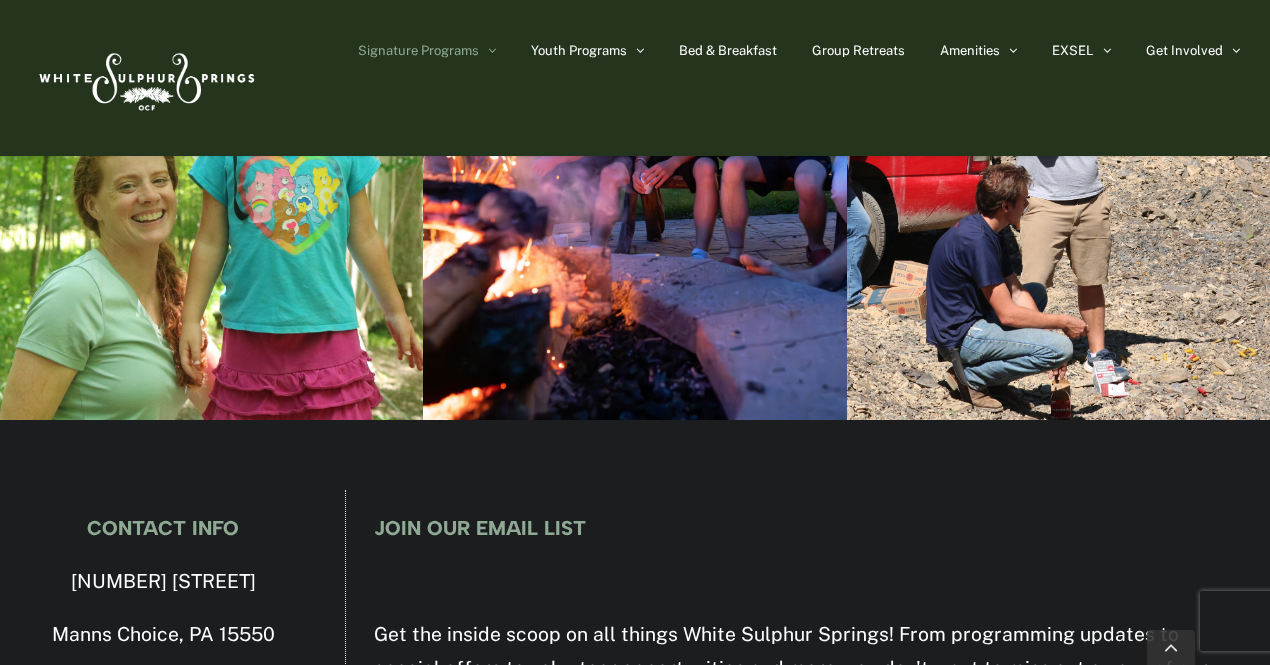 scroll, scrollTop: 7434, scrollLeft: 0, axis: vertical 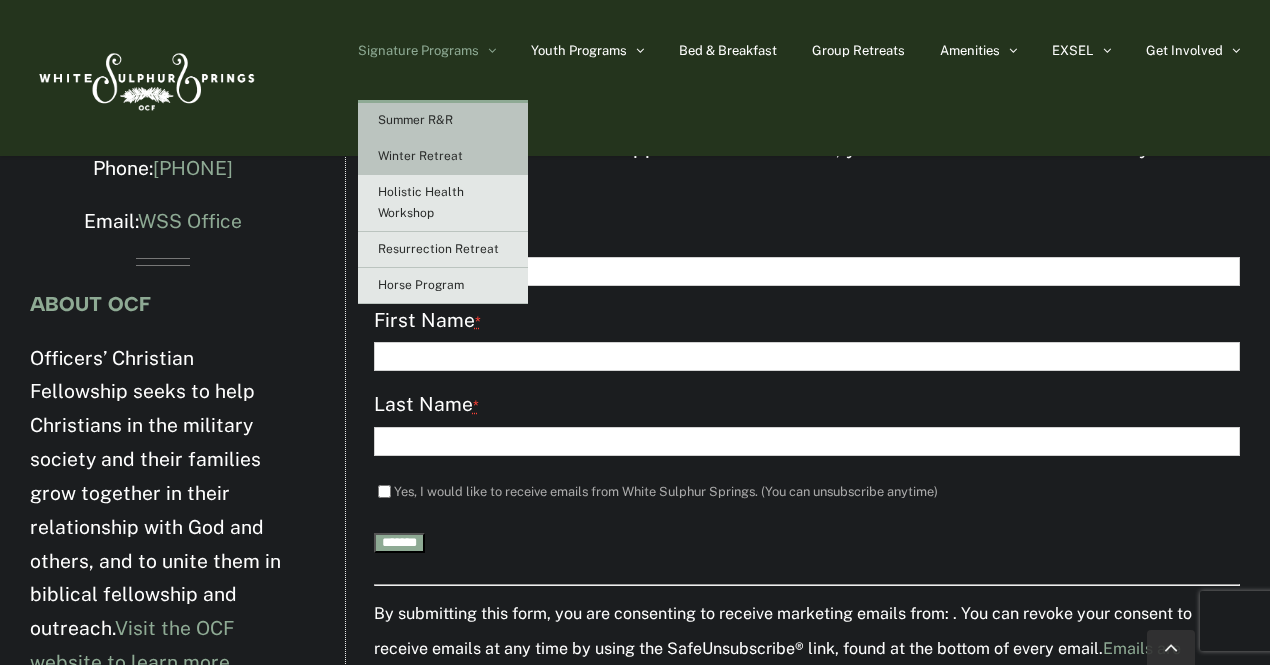 click on "Winter Retreat" at bounding box center [420, 156] 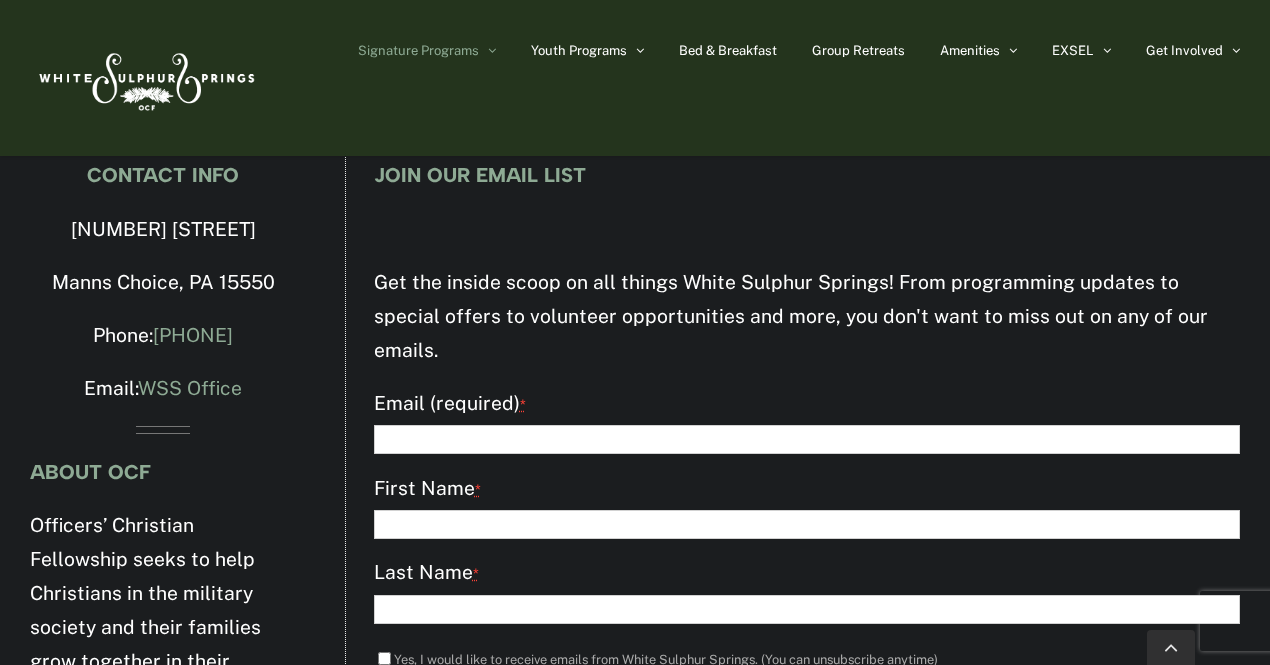 scroll, scrollTop: 3590, scrollLeft: 0, axis: vertical 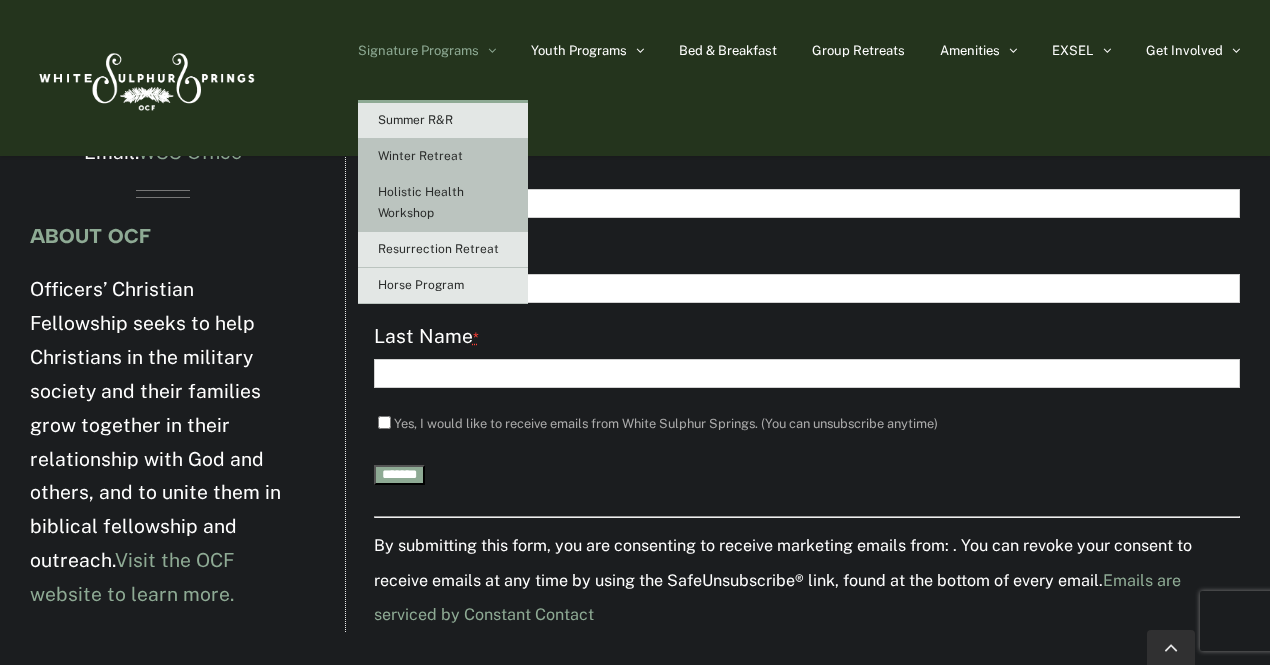 click on "Holistic Health Workshop" at bounding box center [443, 203] 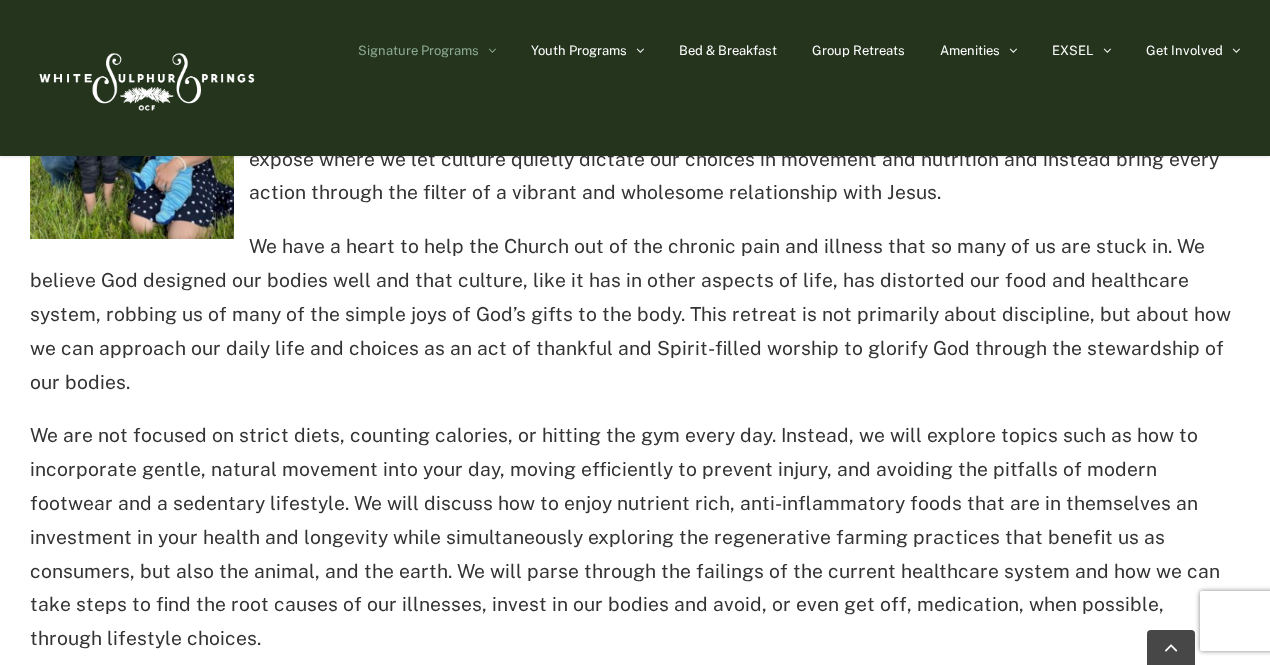 scroll, scrollTop: 1030, scrollLeft: 0, axis: vertical 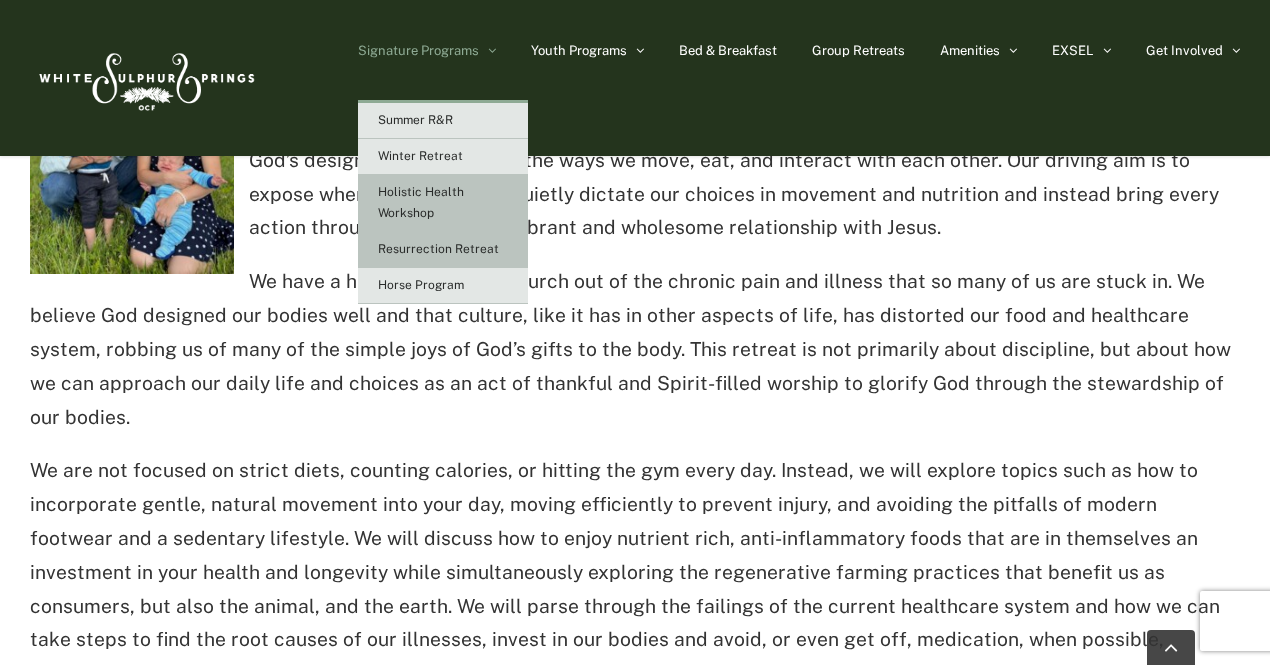 click on "Resurrection Retreat" at bounding box center [443, 250] 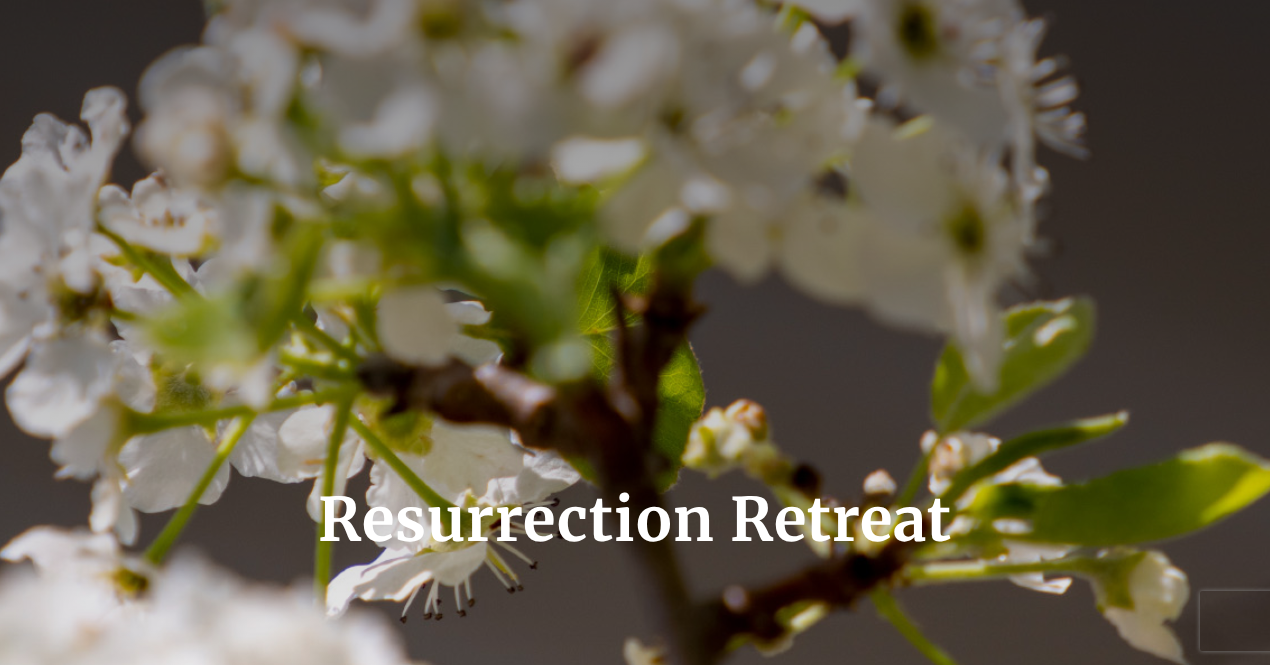 scroll, scrollTop: 0, scrollLeft: 0, axis: both 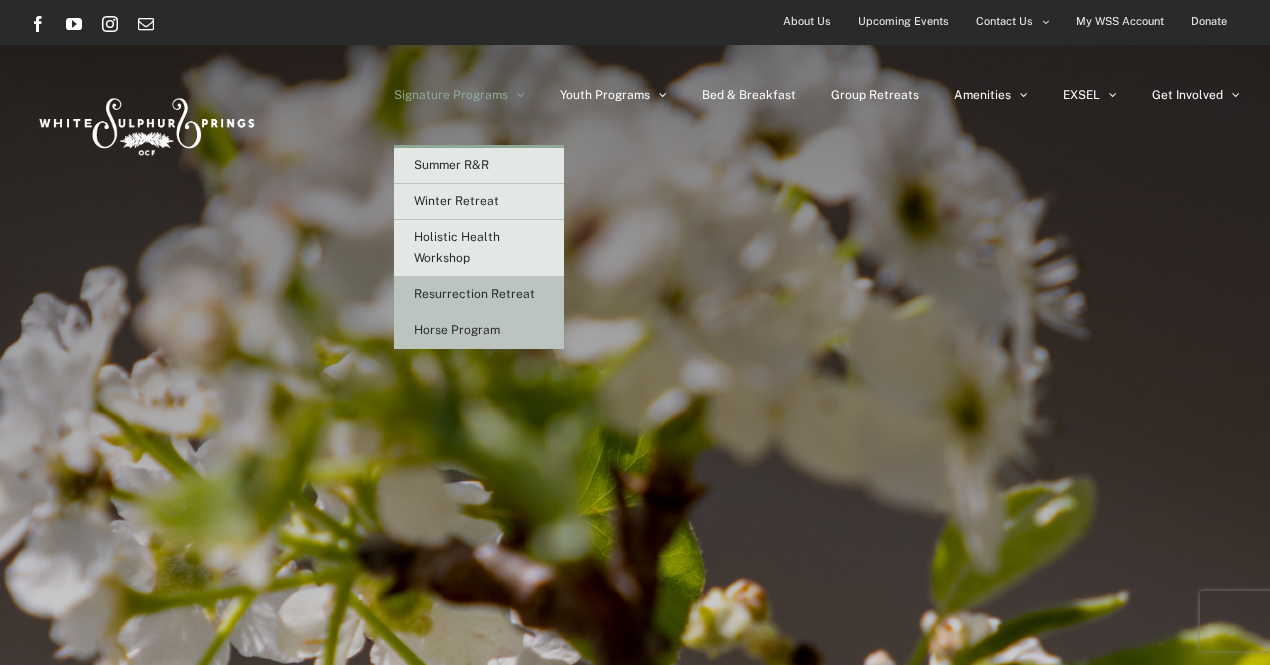 click on "Horse Program" at bounding box center [479, 331] 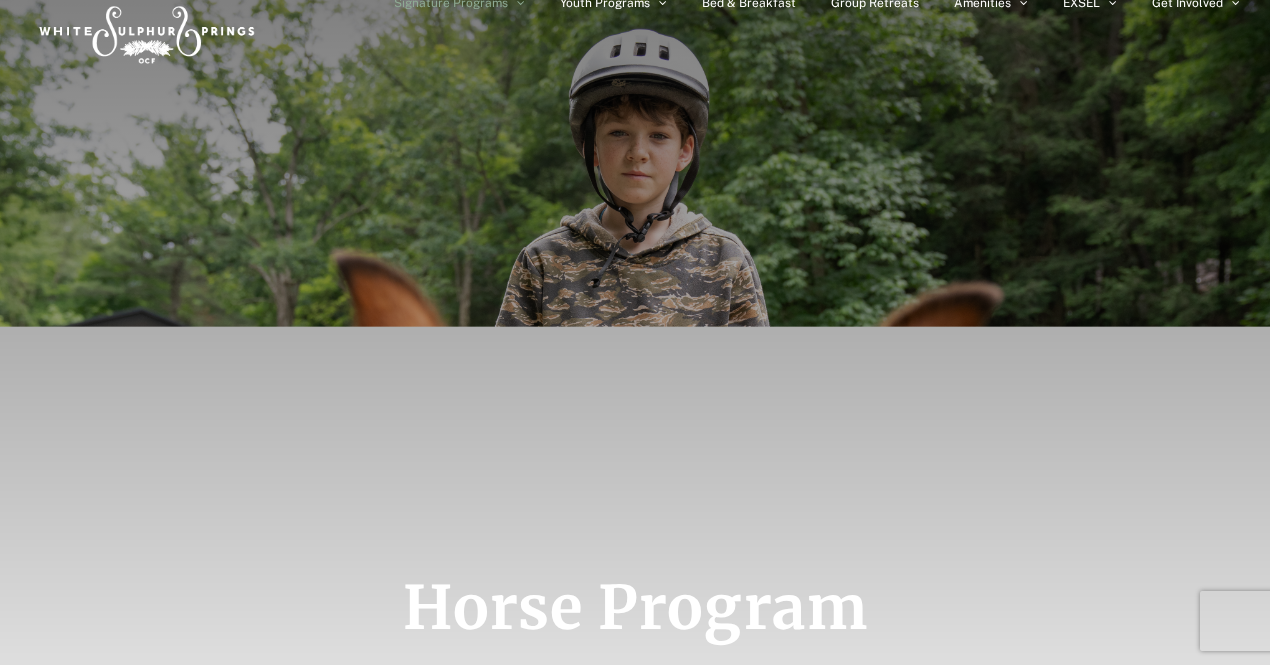 scroll, scrollTop: 0, scrollLeft: 0, axis: both 